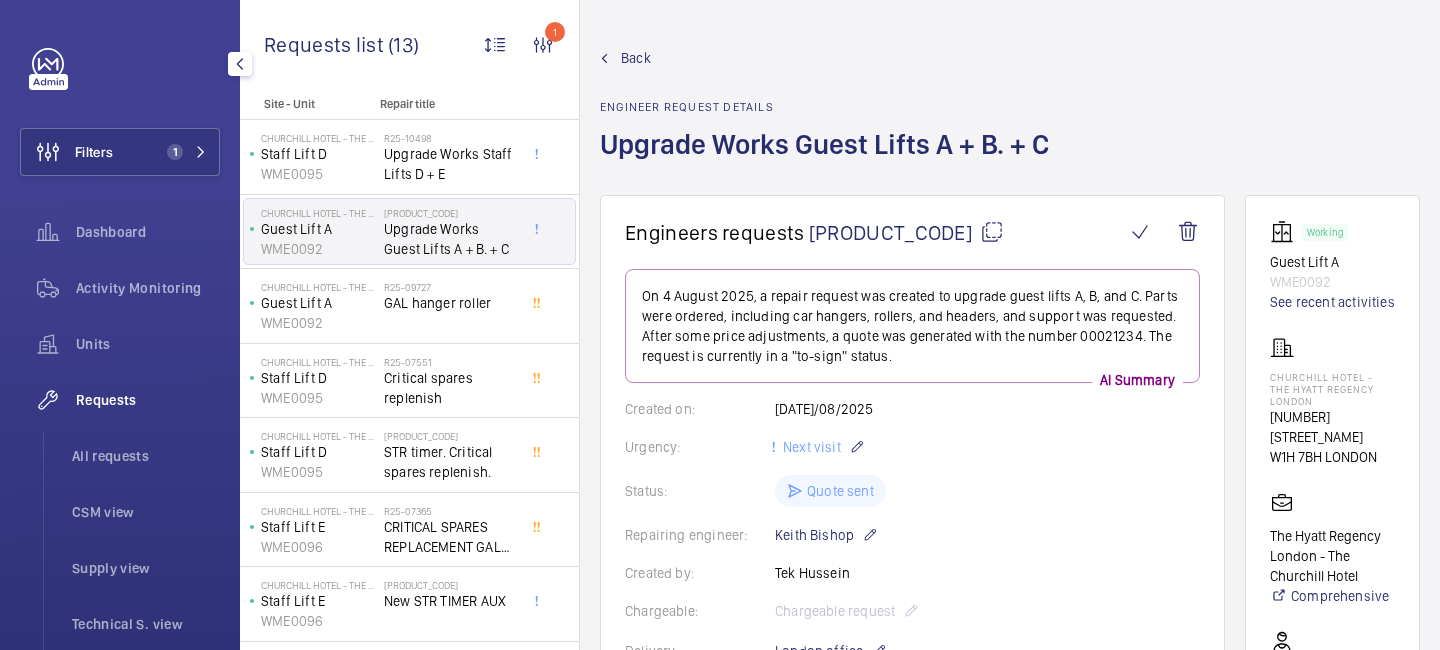 scroll, scrollTop: 0, scrollLeft: 0, axis: both 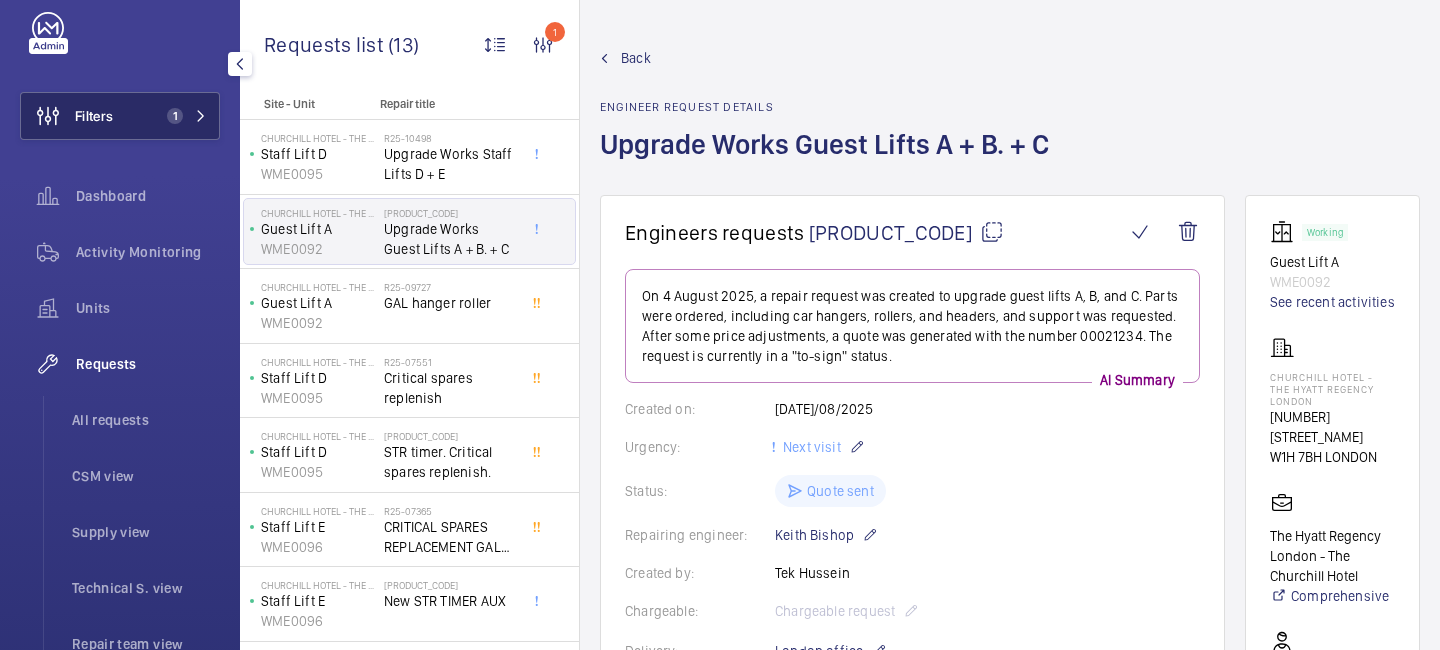 click on "Filters 1" 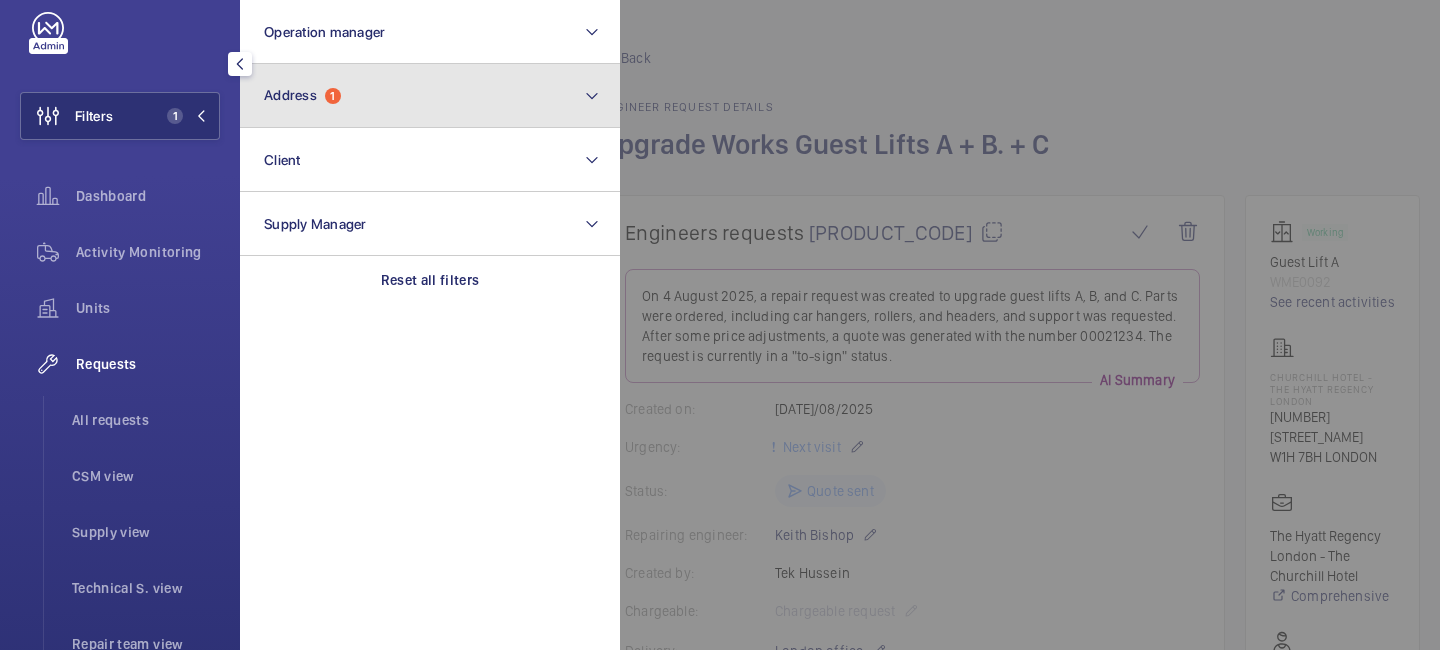 click on "Address  1" 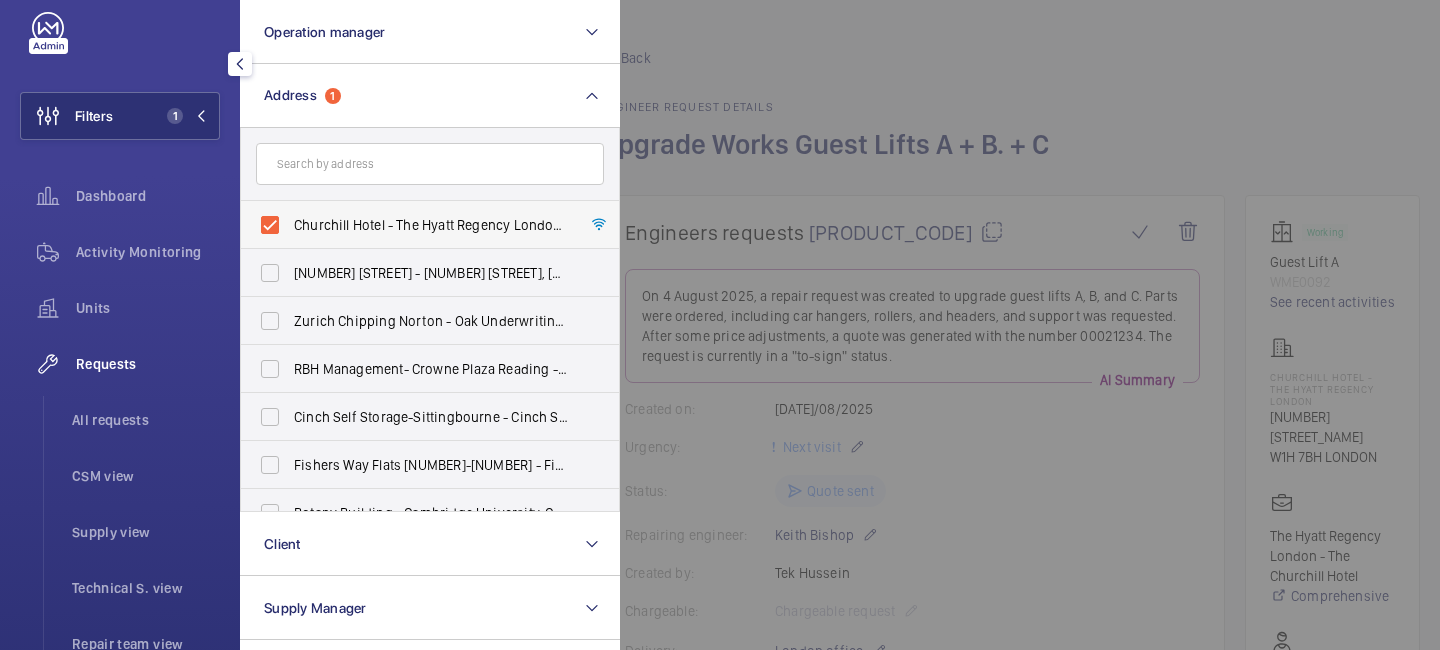 click on "Churchill Hotel - The Hyatt Regency London - [NUMBER] [STREET], [CITY] [POSTAL_CODE]" at bounding box center [415, 225] 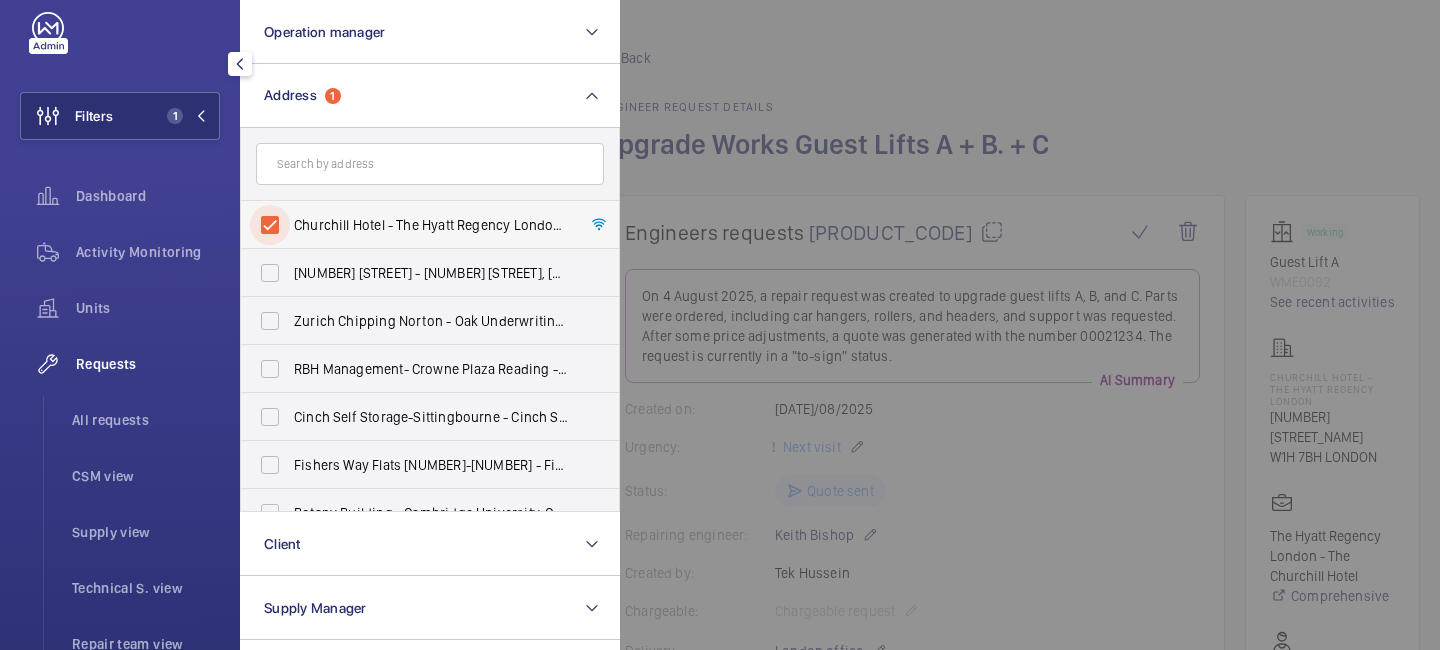 click on "Churchill Hotel - The Hyatt Regency London - [NUMBER] [STREET], [CITY] [POSTAL_CODE]" at bounding box center [270, 225] 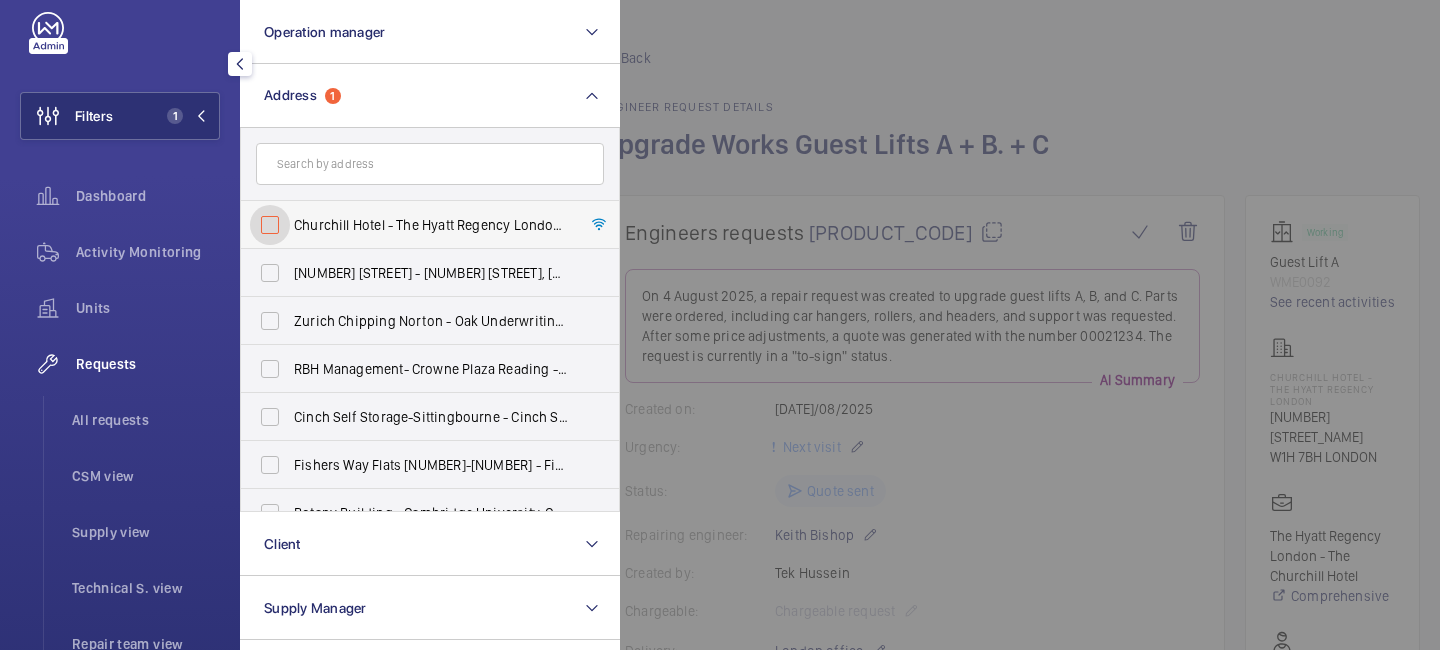 checkbox on "false" 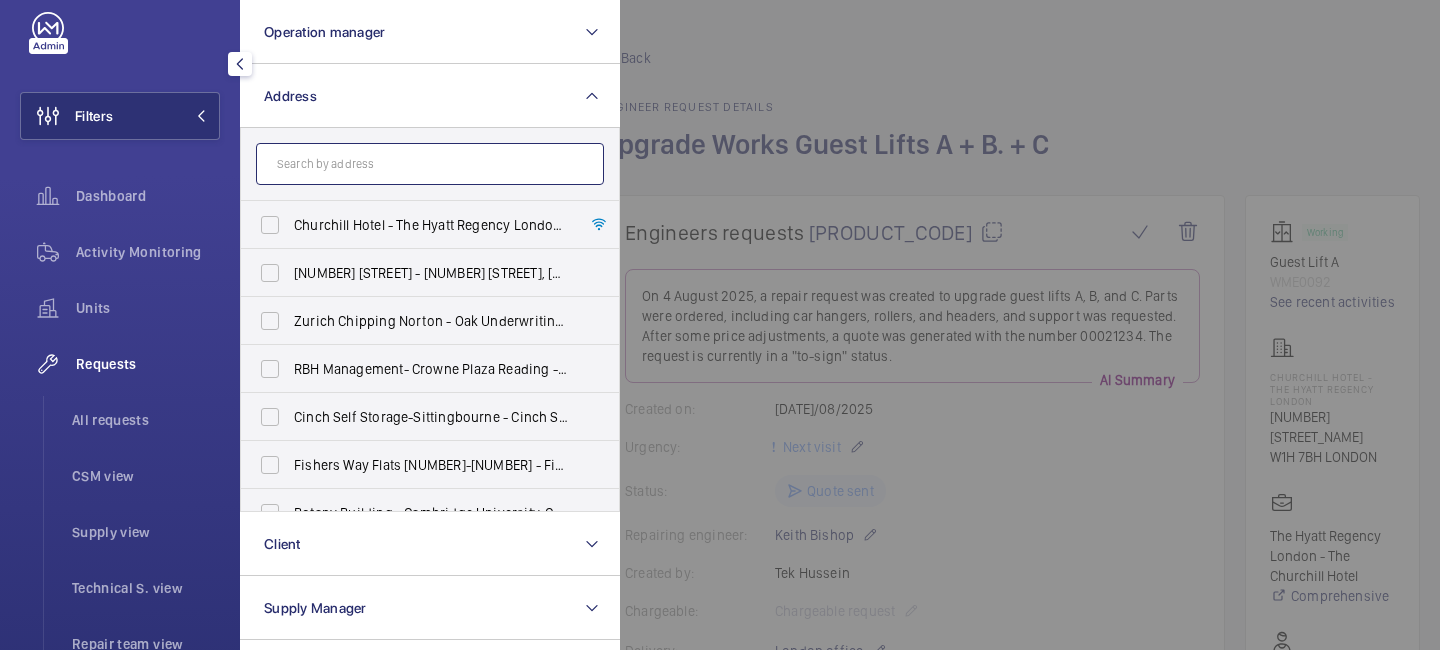 click 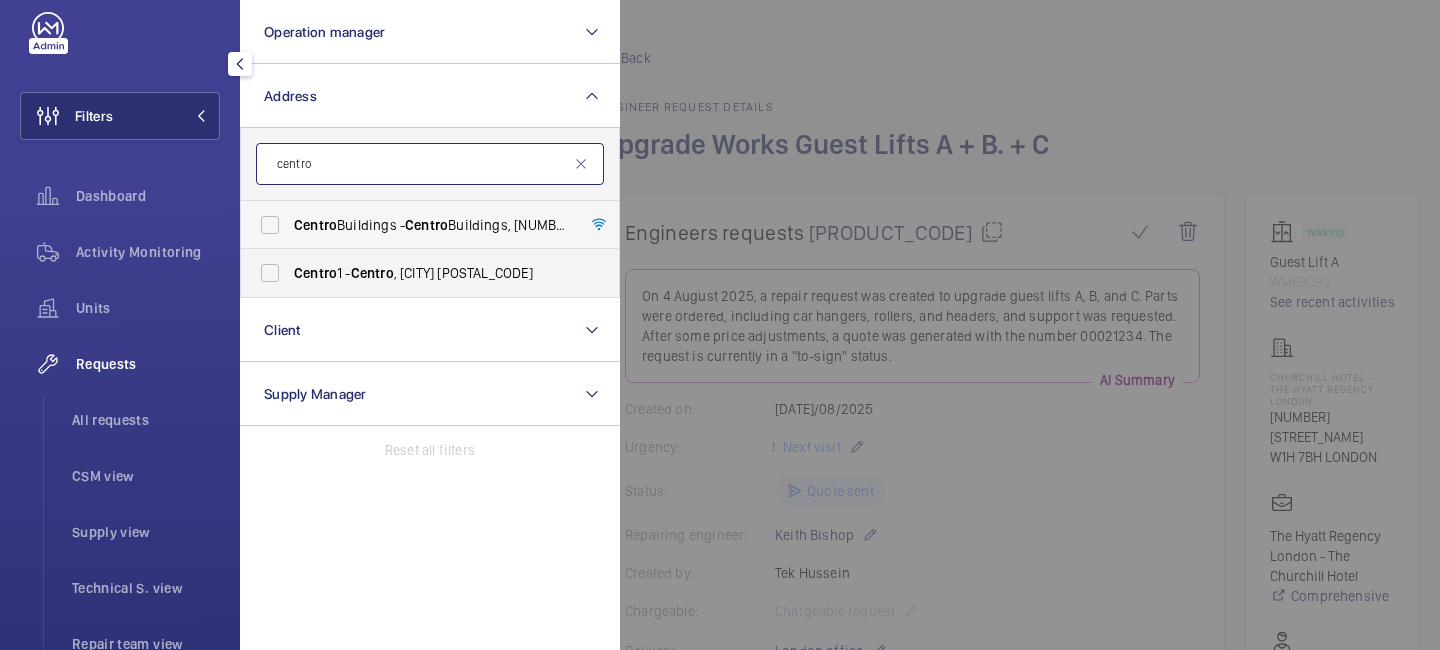 type on "centro" 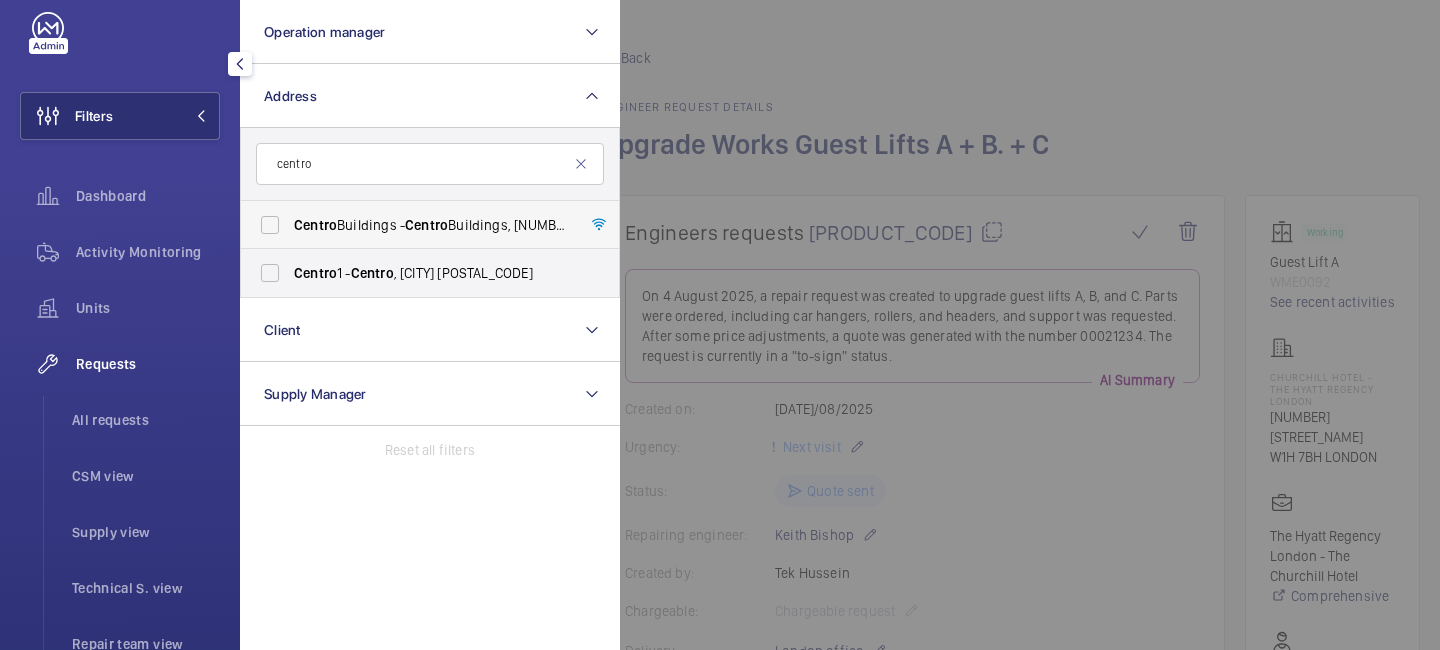 click on "Centro" at bounding box center (315, 225) 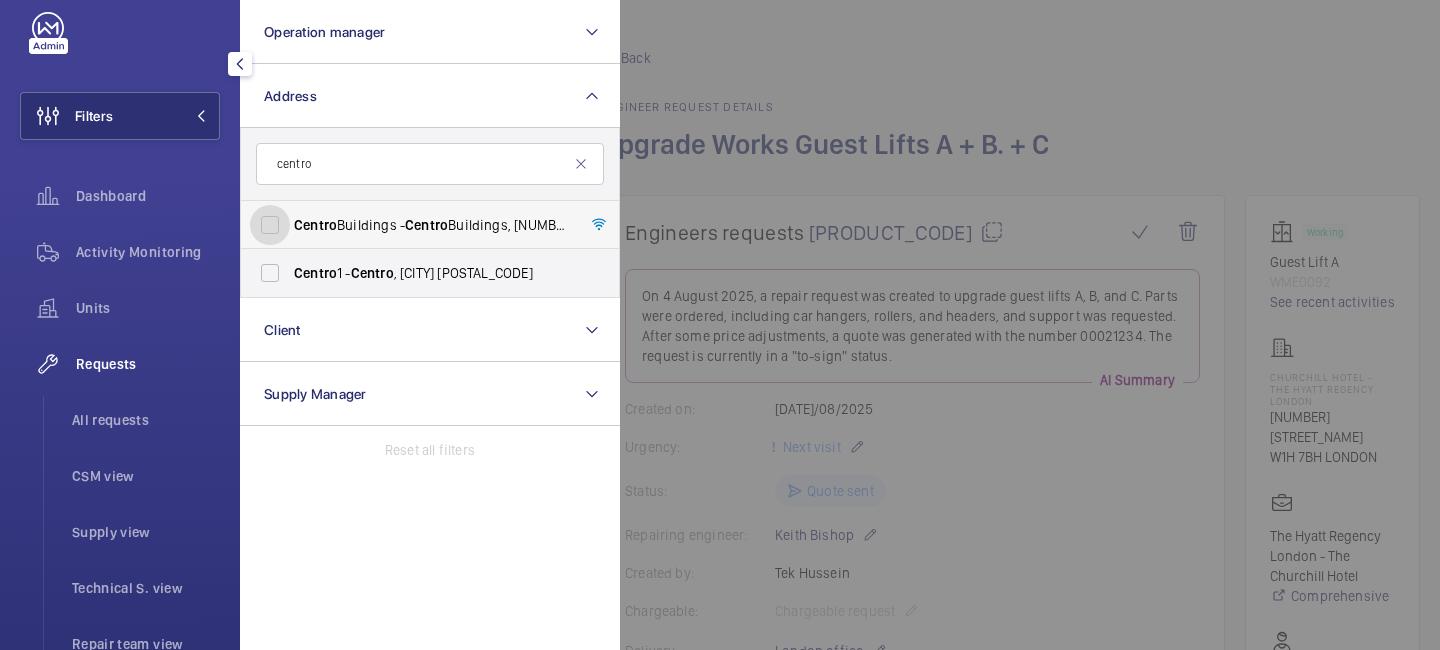 click on "[BUILDING_NAME] - [BUILDING_NAME], [NUMBER]-[NUMBER] [STREET], [DISTRICT], [CITY], [POSTAL_CODE] [CITY], [CITY] [POSTAL_CODE]" at bounding box center [270, 225] 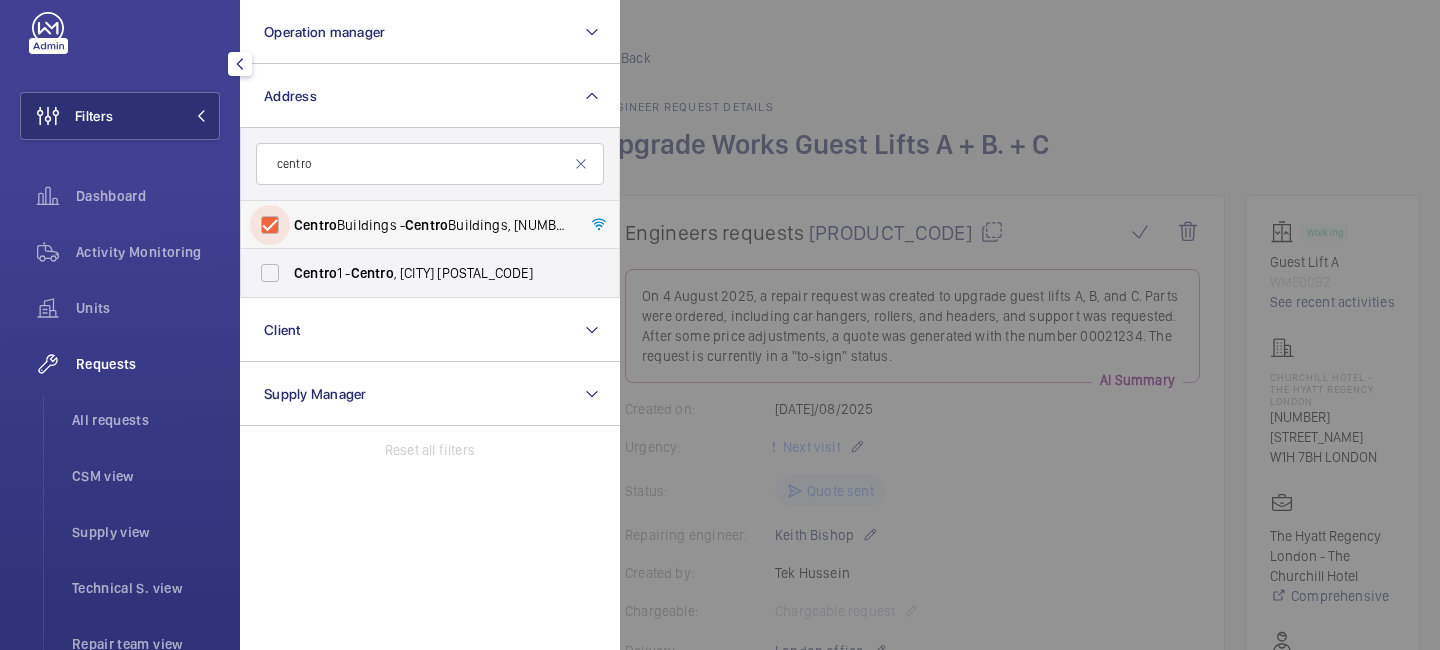 checkbox on "true" 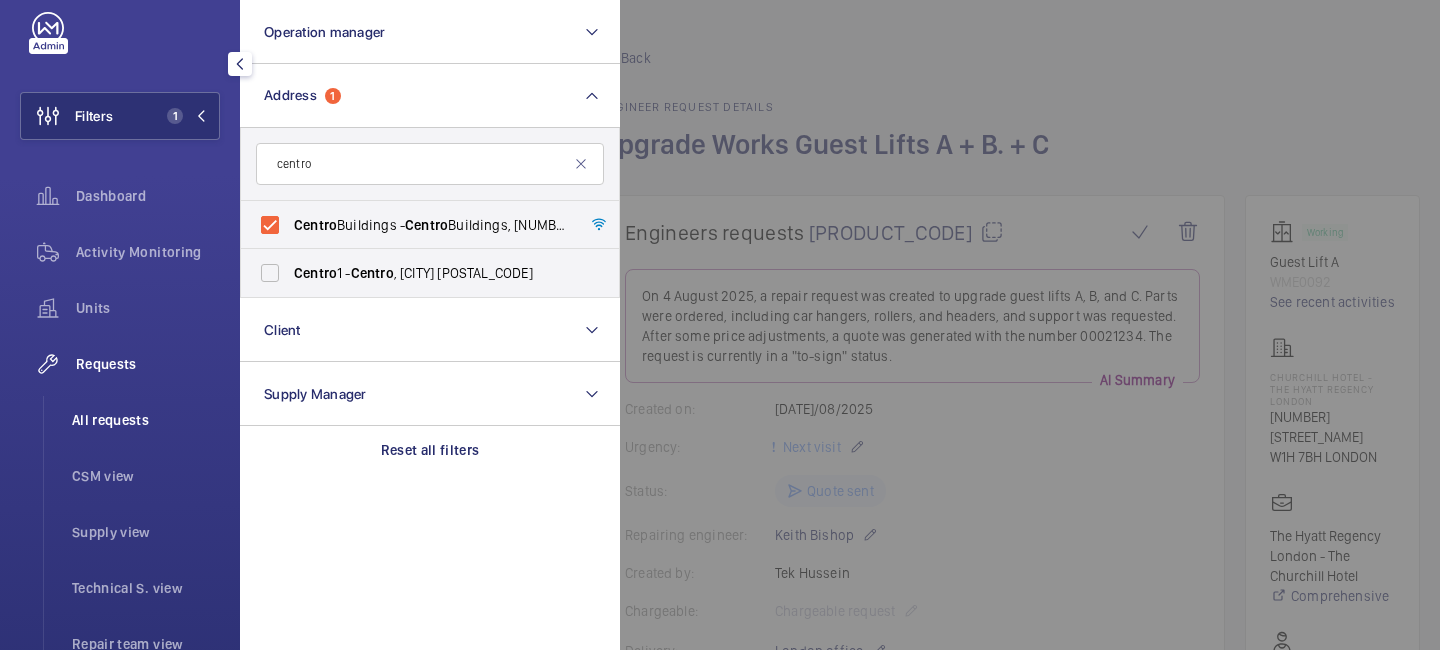 click on "All requests" 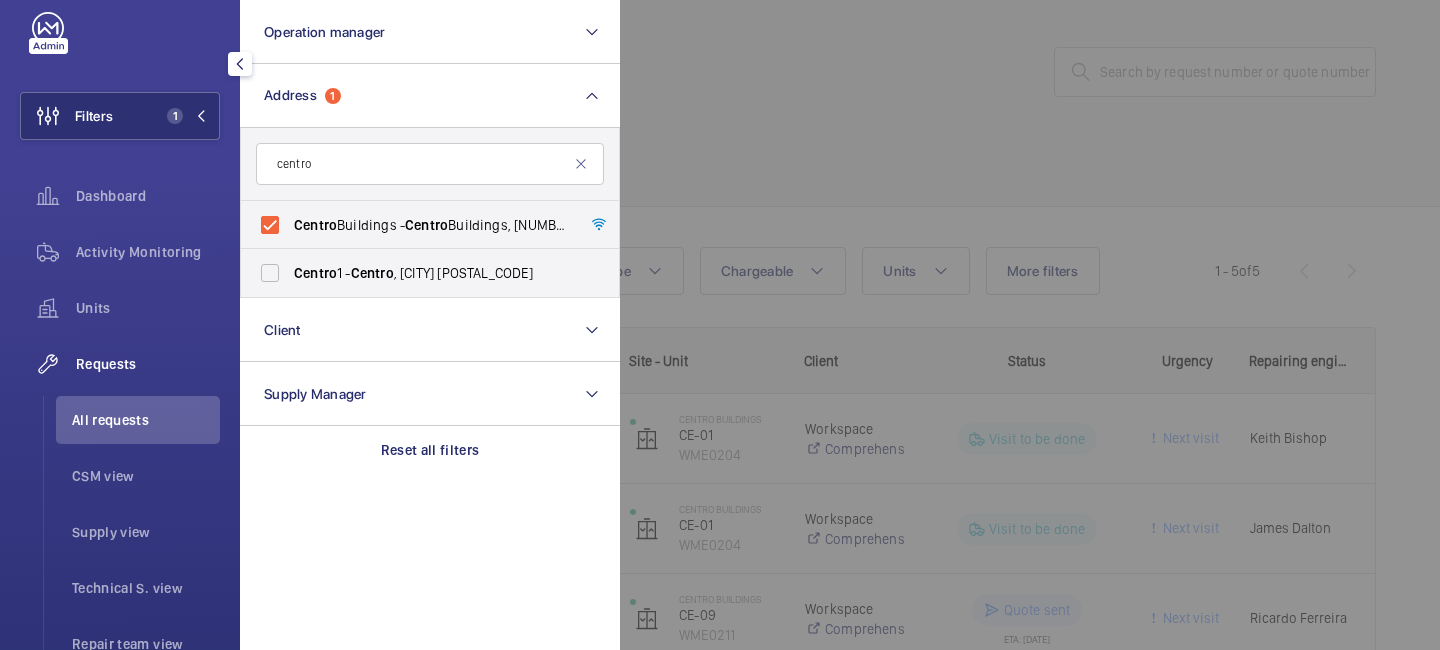 click 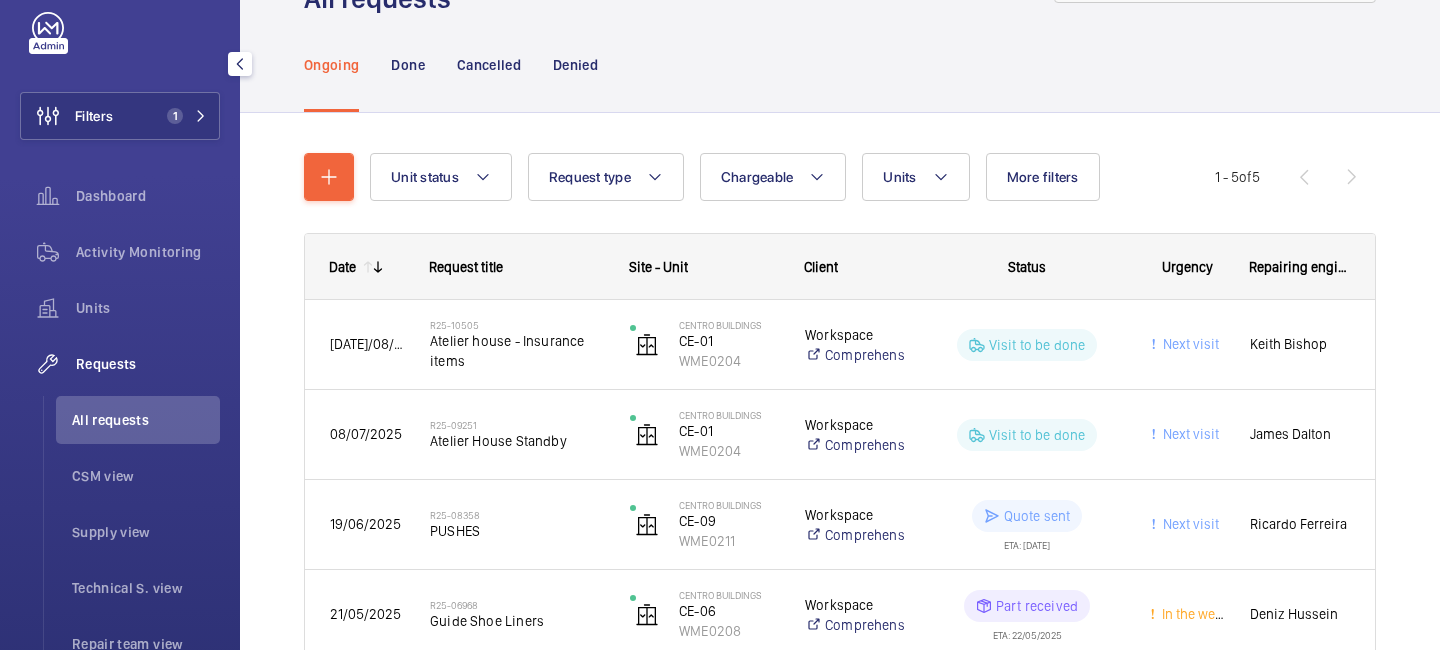 scroll, scrollTop: 95, scrollLeft: 0, axis: vertical 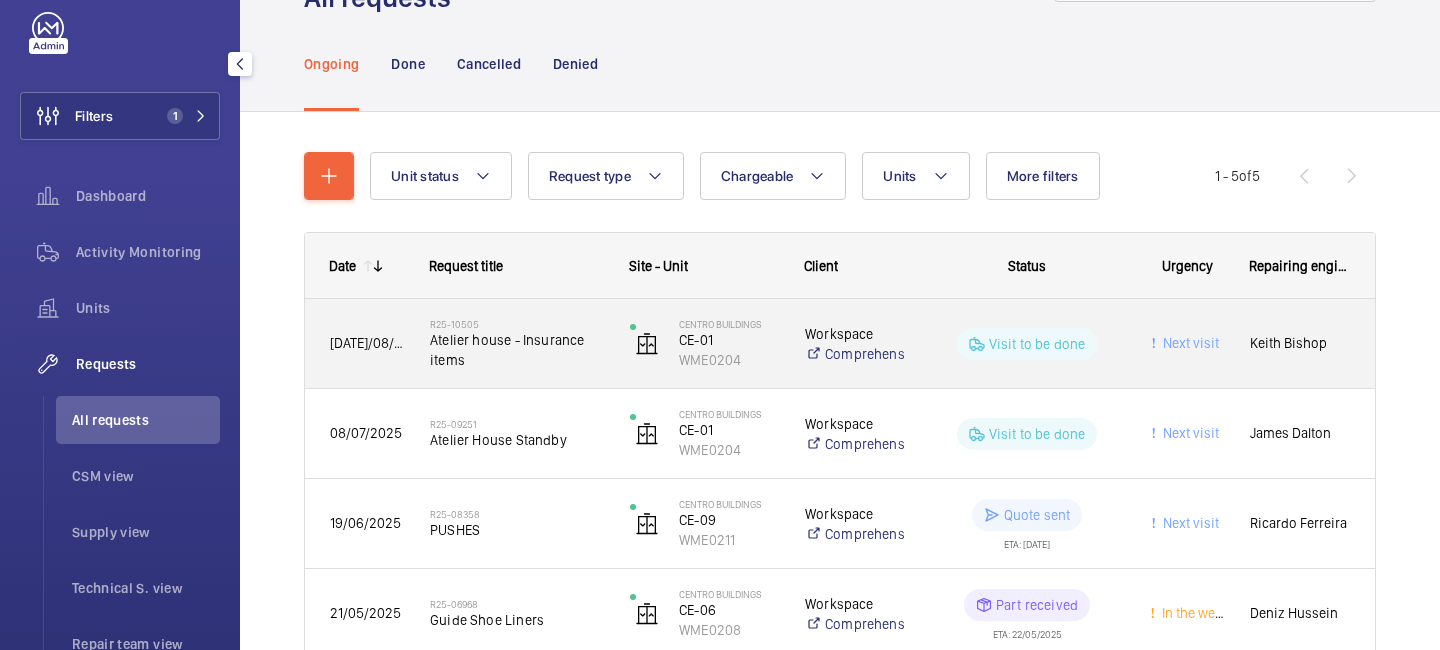 click on "Atelier house - Insurance items" 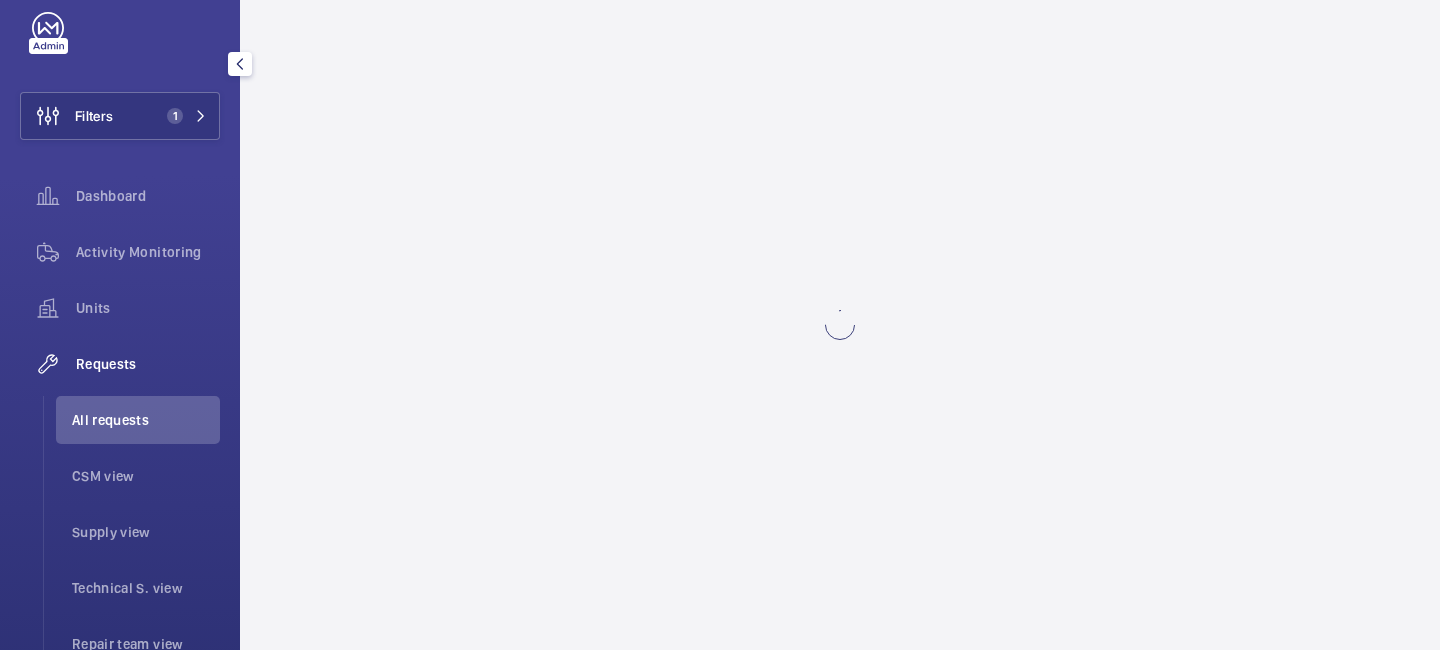 scroll, scrollTop: 0, scrollLeft: 0, axis: both 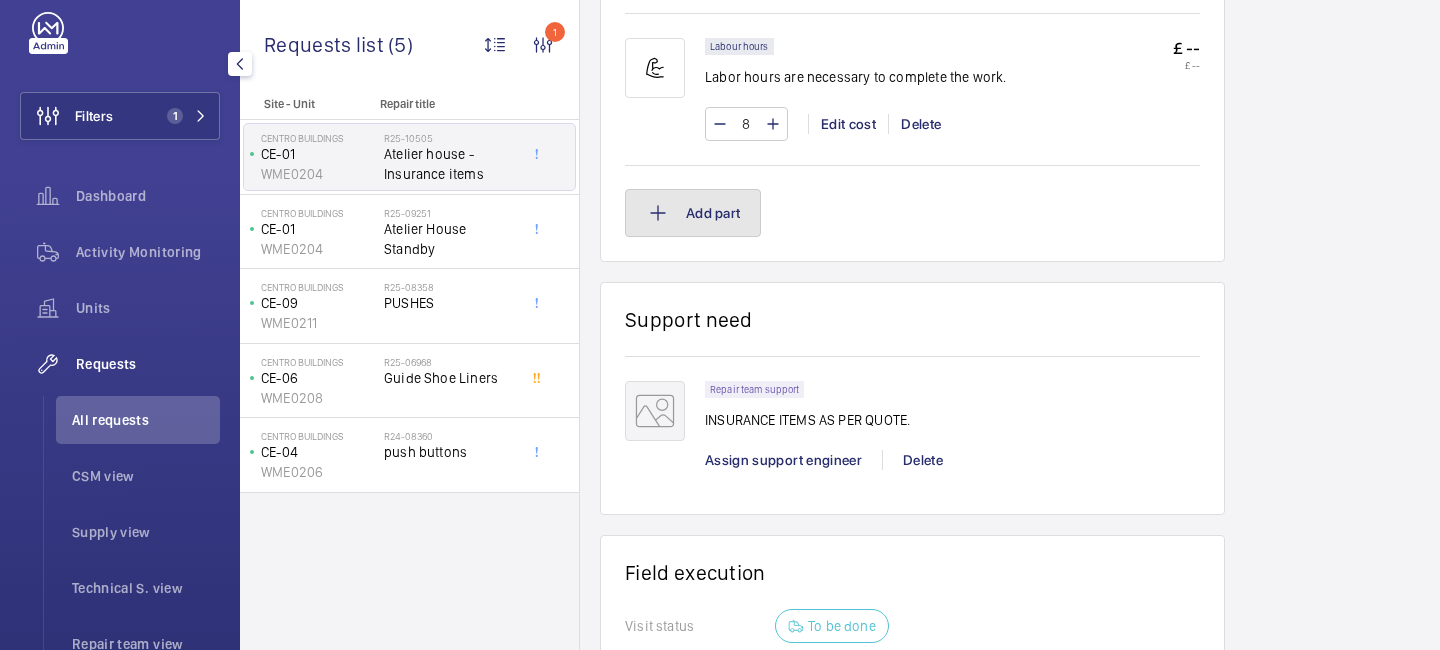 click on "Add part" 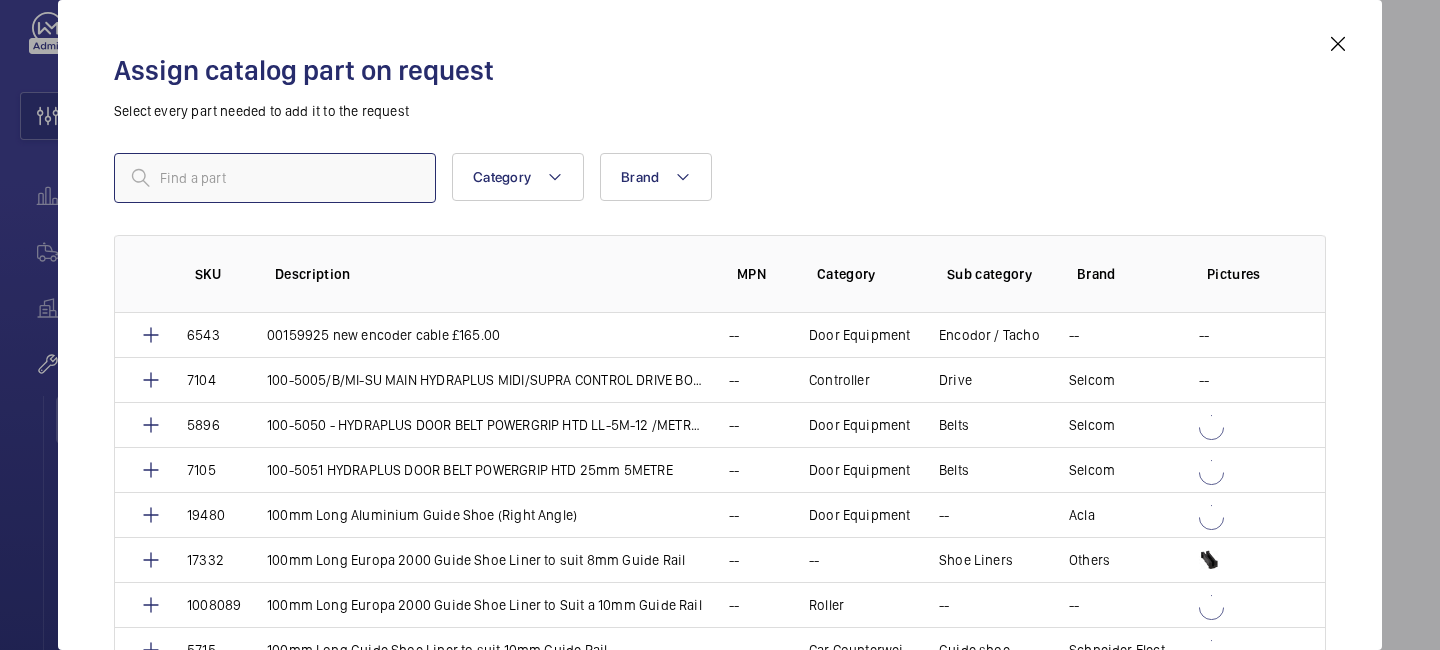 click at bounding box center [275, 178] 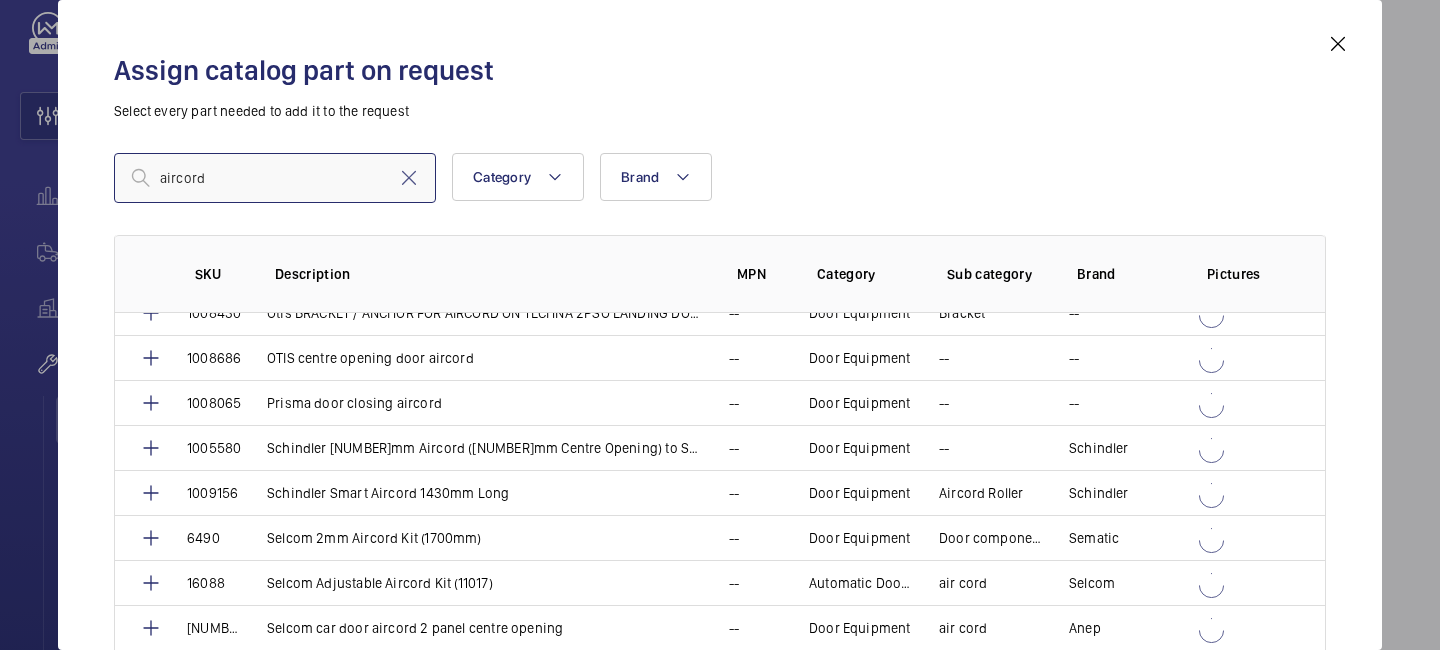 scroll, scrollTop: 1696, scrollLeft: 0, axis: vertical 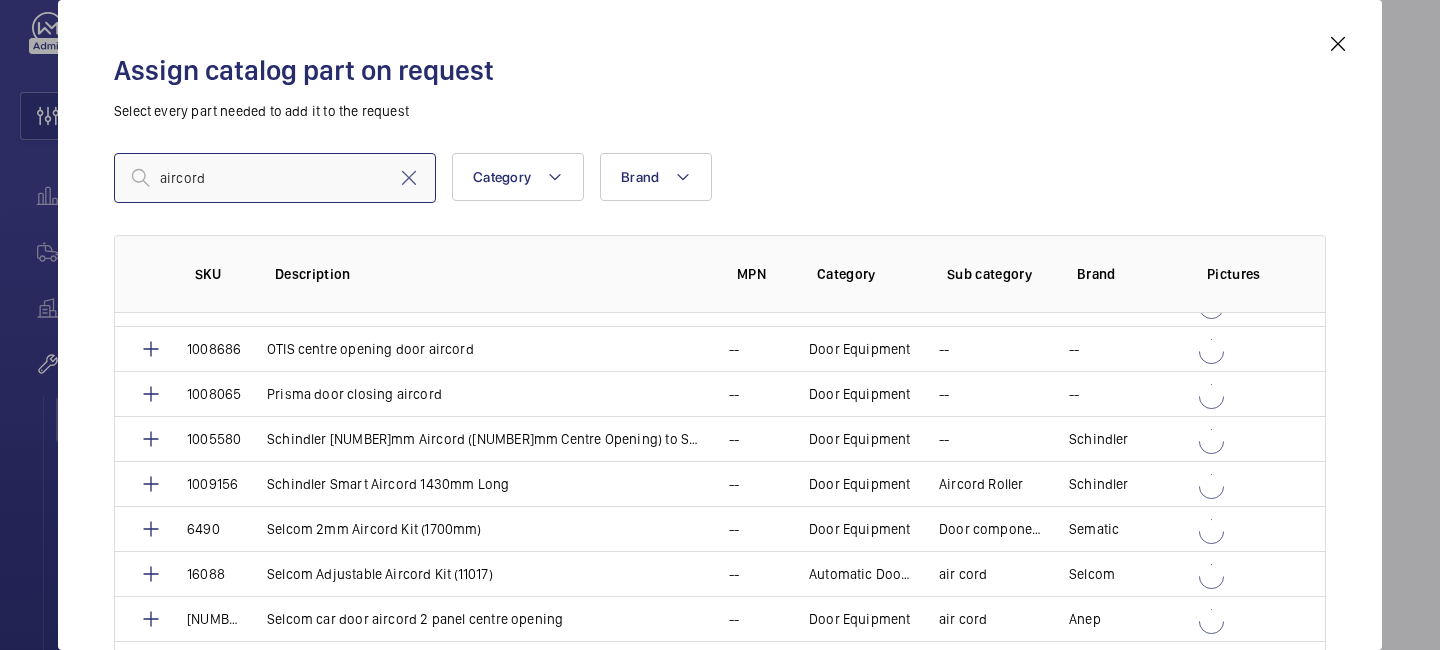drag, startPoint x: 224, startPoint y: 169, endPoint x: 116, endPoint y: 175, distance: 108.16654 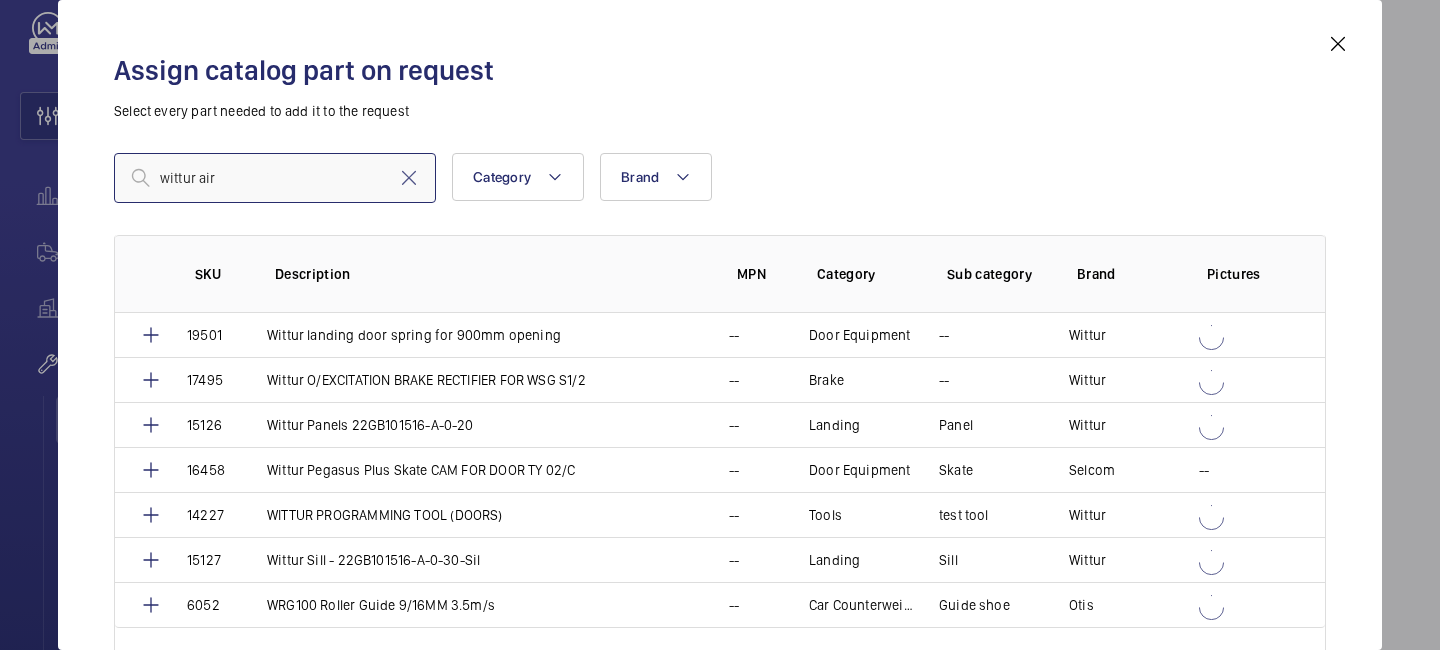 scroll, scrollTop: 870, scrollLeft: 0, axis: vertical 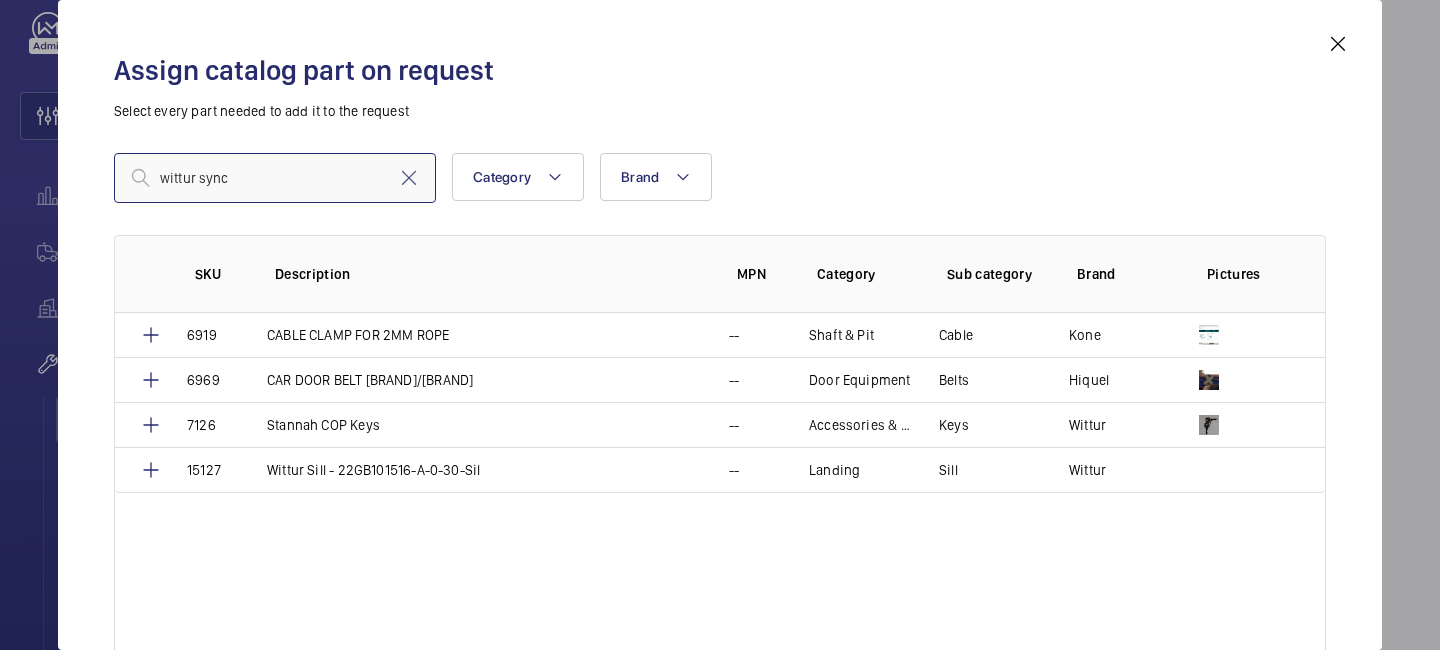 click on "wittur sync" at bounding box center [275, 178] 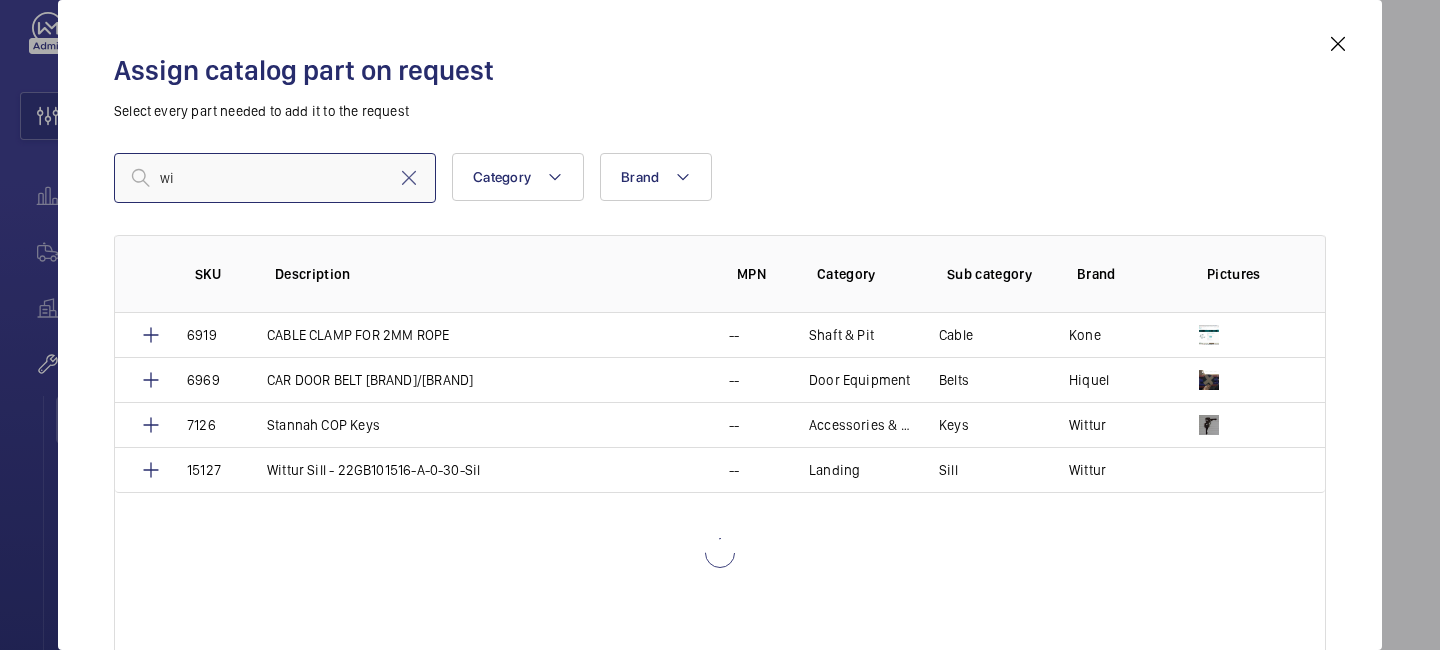 type on "w" 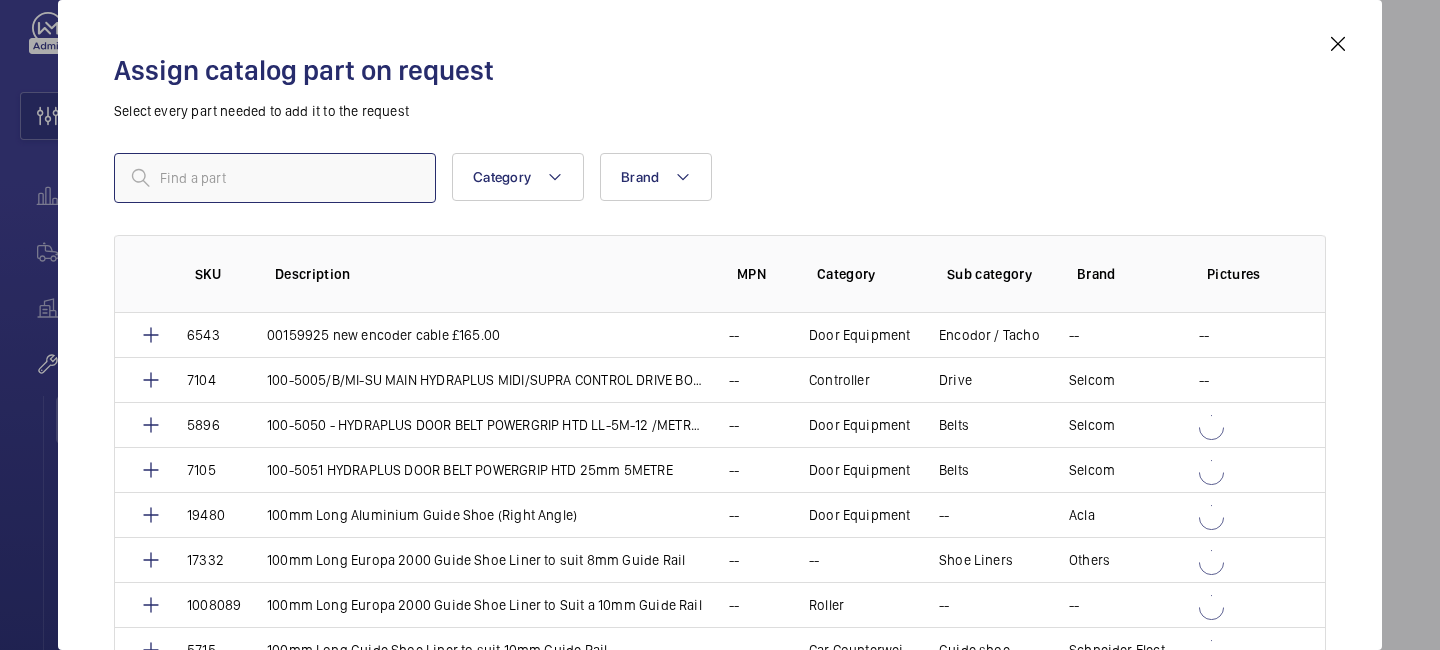 type 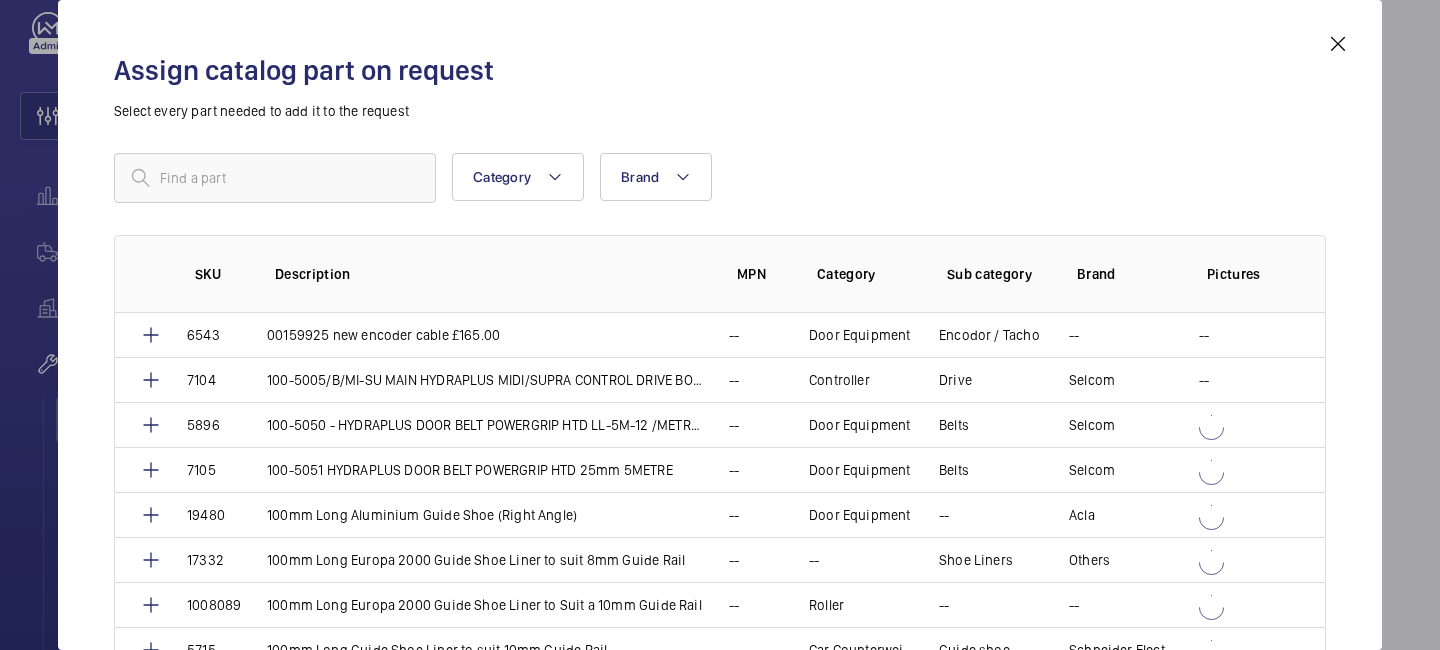 click at bounding box center [1338, 44] 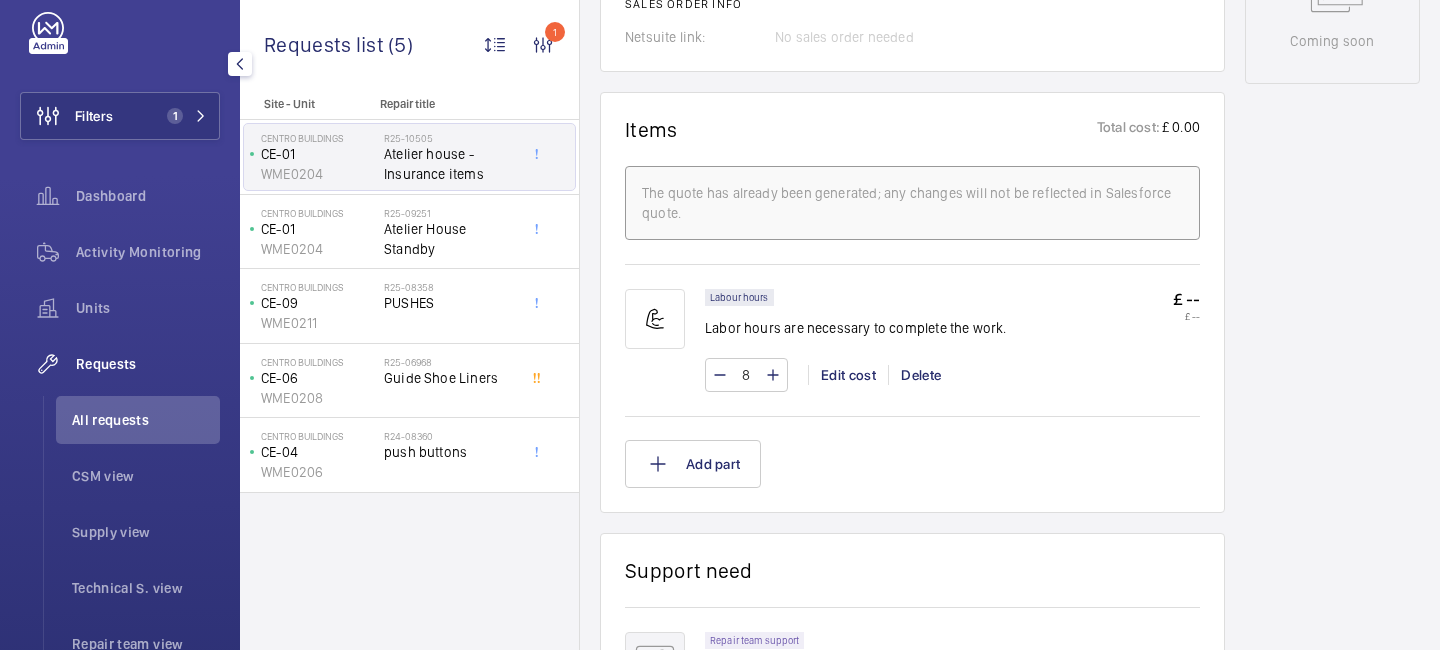 scroll, scrollTop: 0, scrollLeft: 0, axis: both 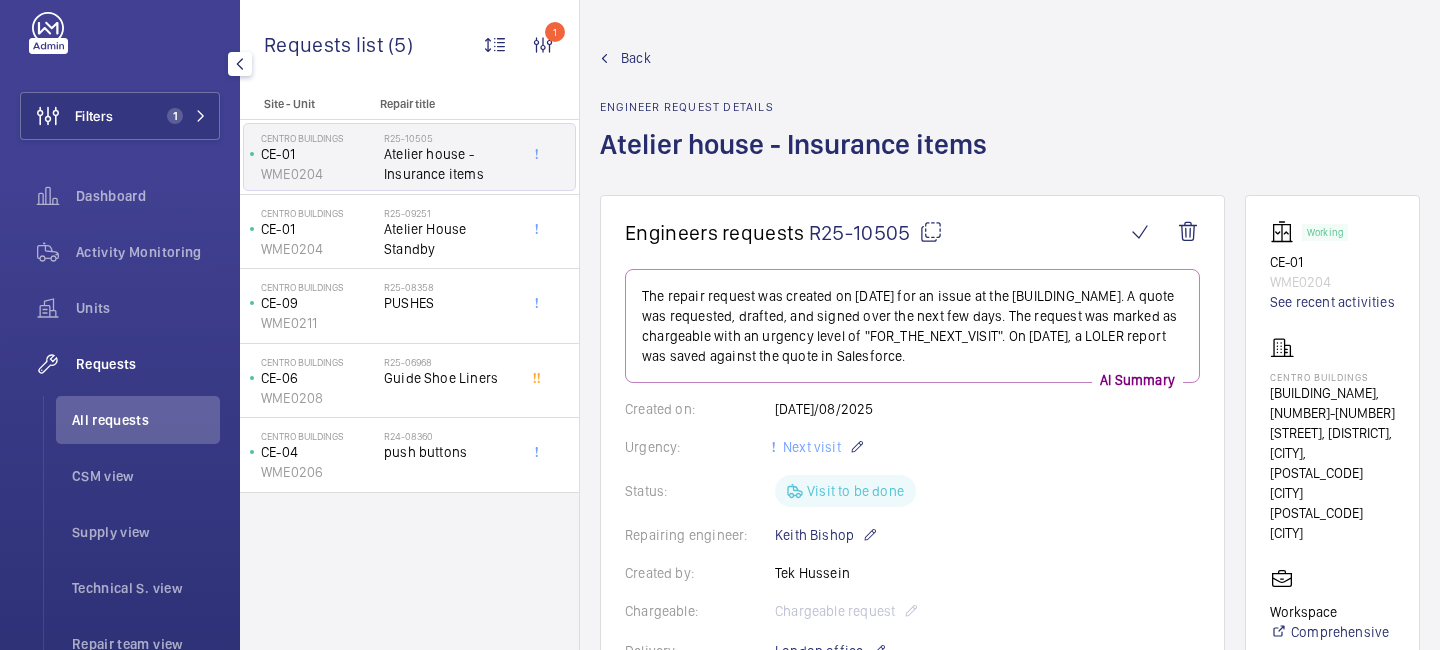 click on "Back" 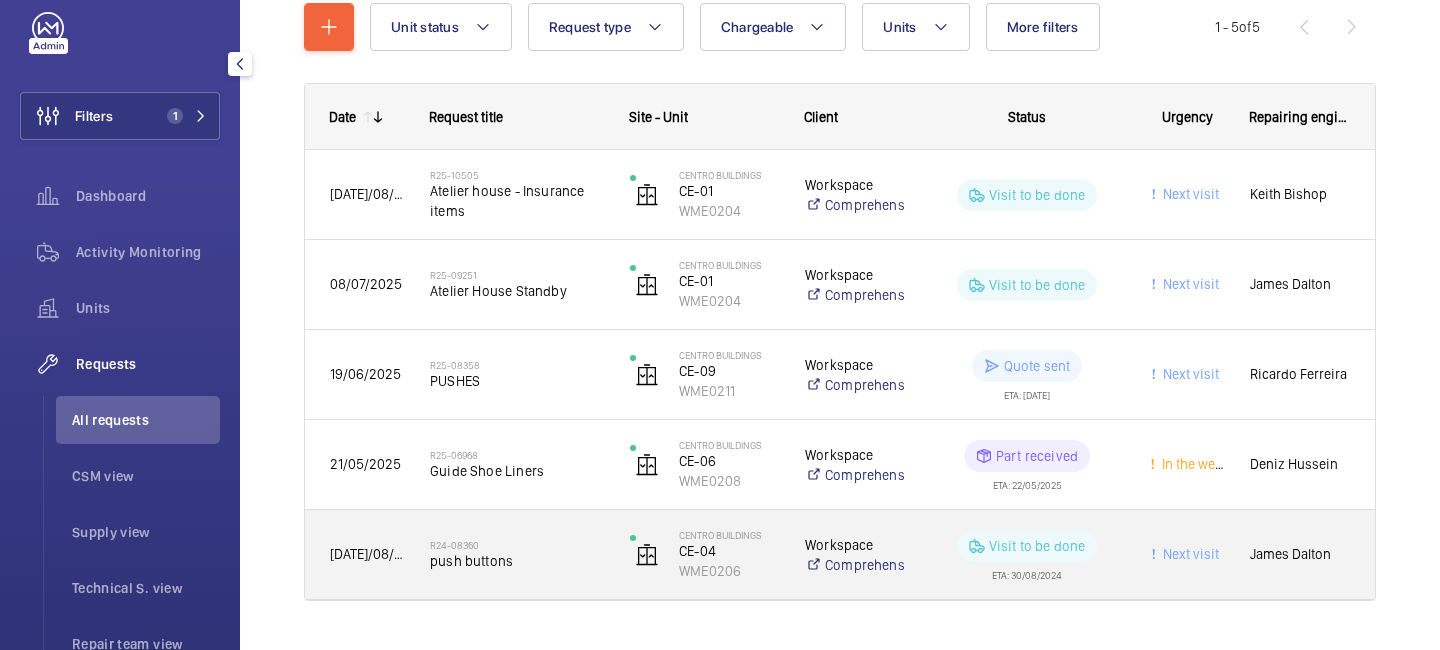 scroll, scrollTop: 291, scrollLeft: 0, axis: vertical 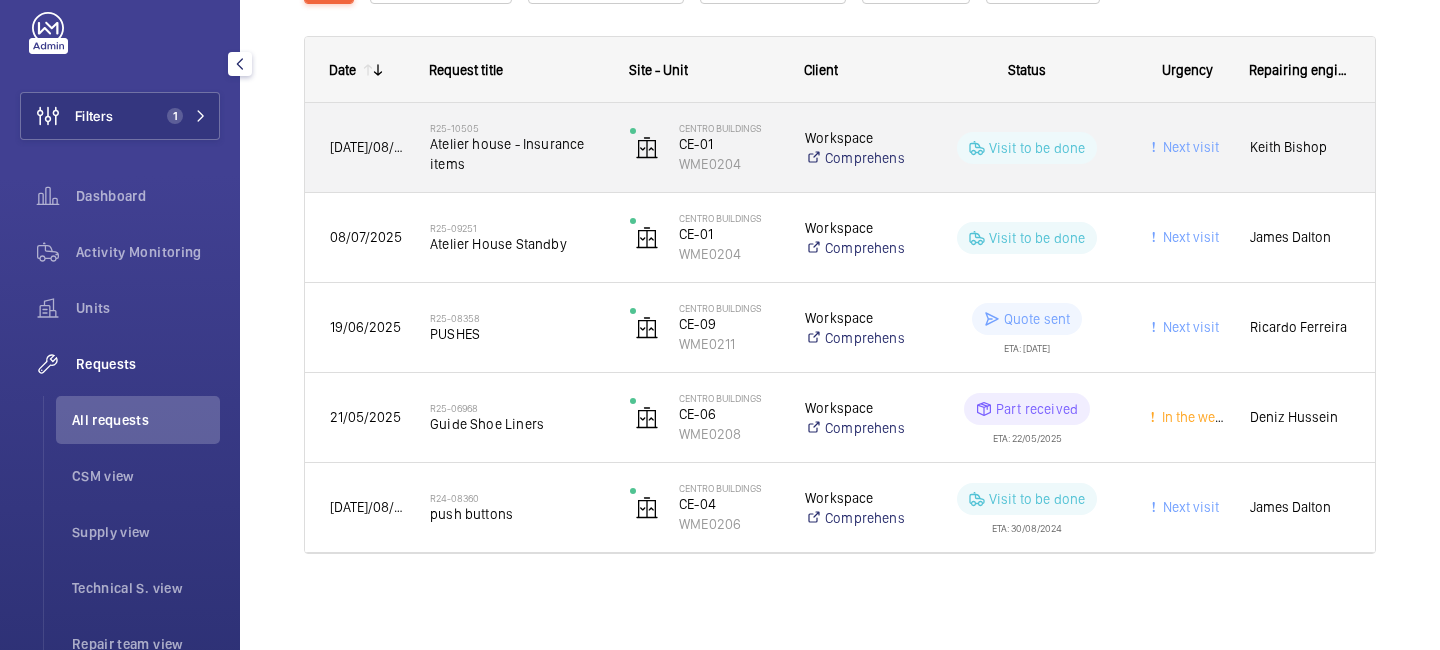 click on "Atelier house - Insurance items" 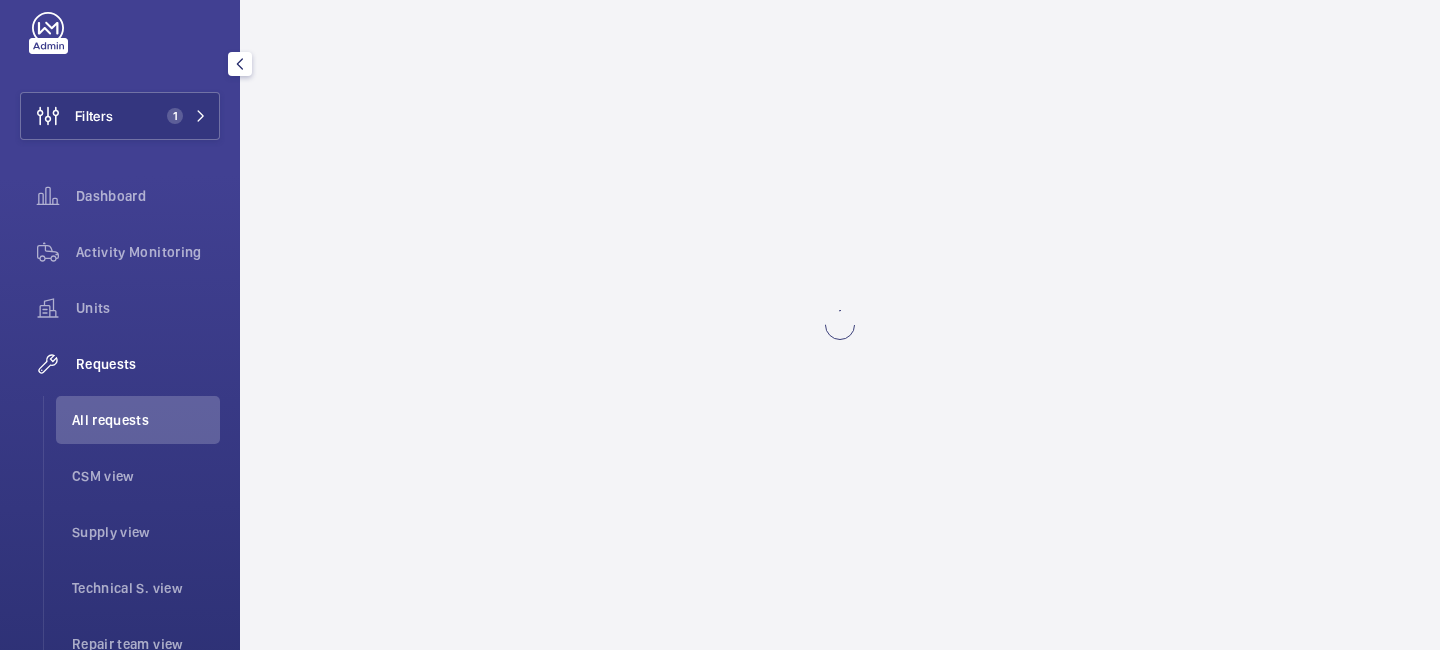scroll, scrollTop: 0, scrollLeft: 0, axis: both 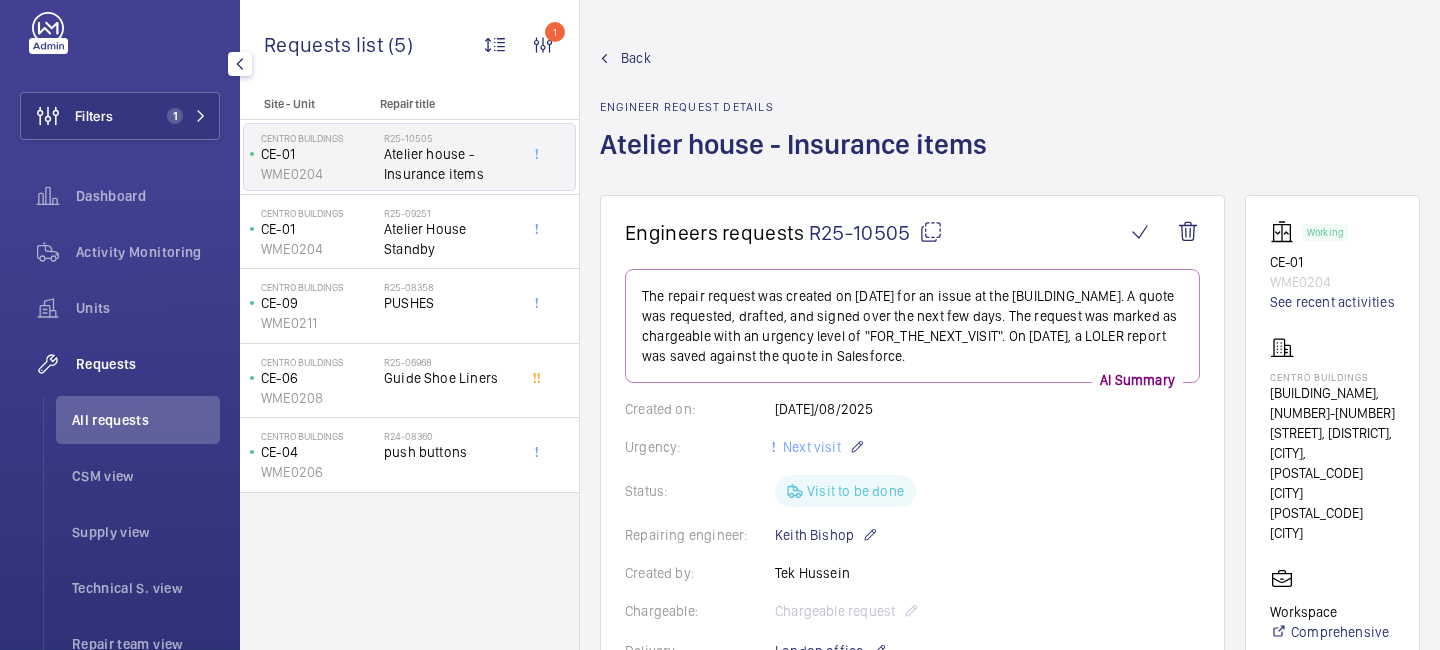 click 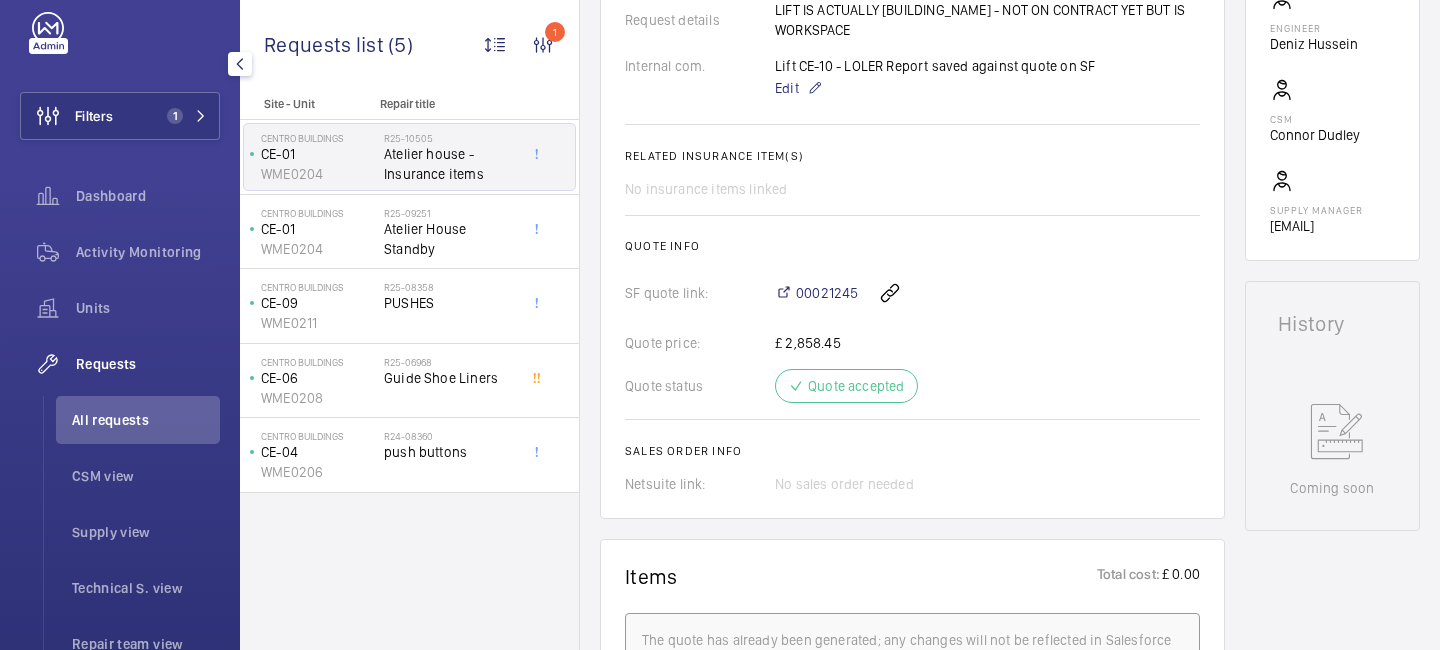 scroll, scrollTop: 683, scrollLeft: 0, axis: vertical 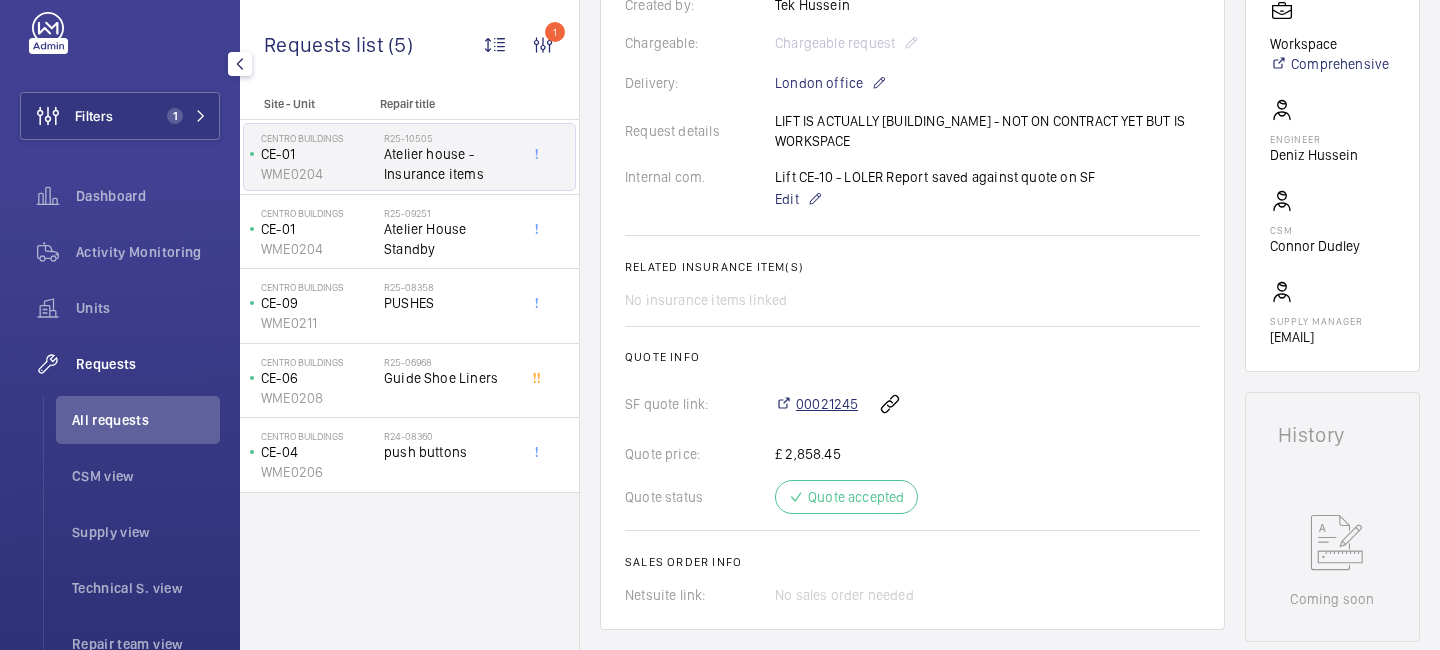 click on "00021245" 